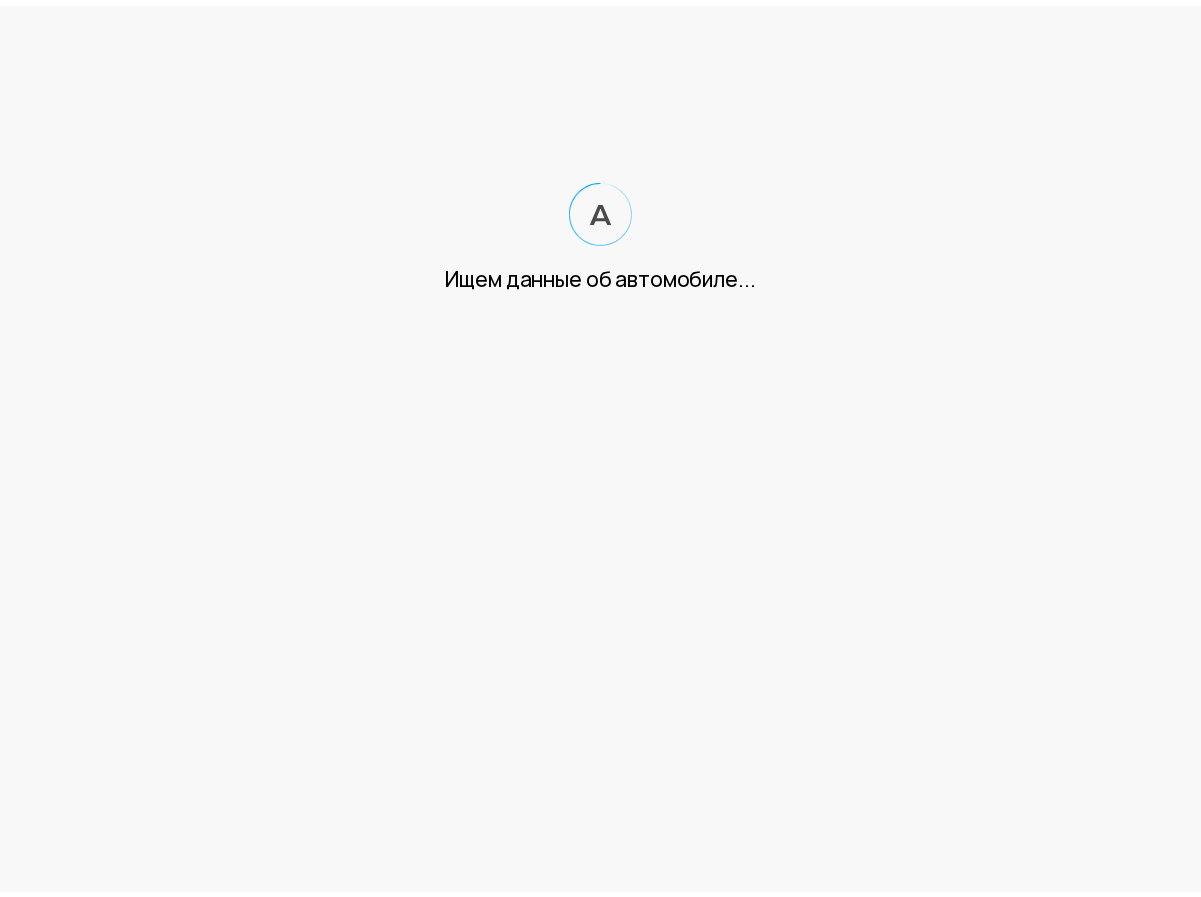 scroll, scrollTop: 0, scrollLeft: 0, axis: both 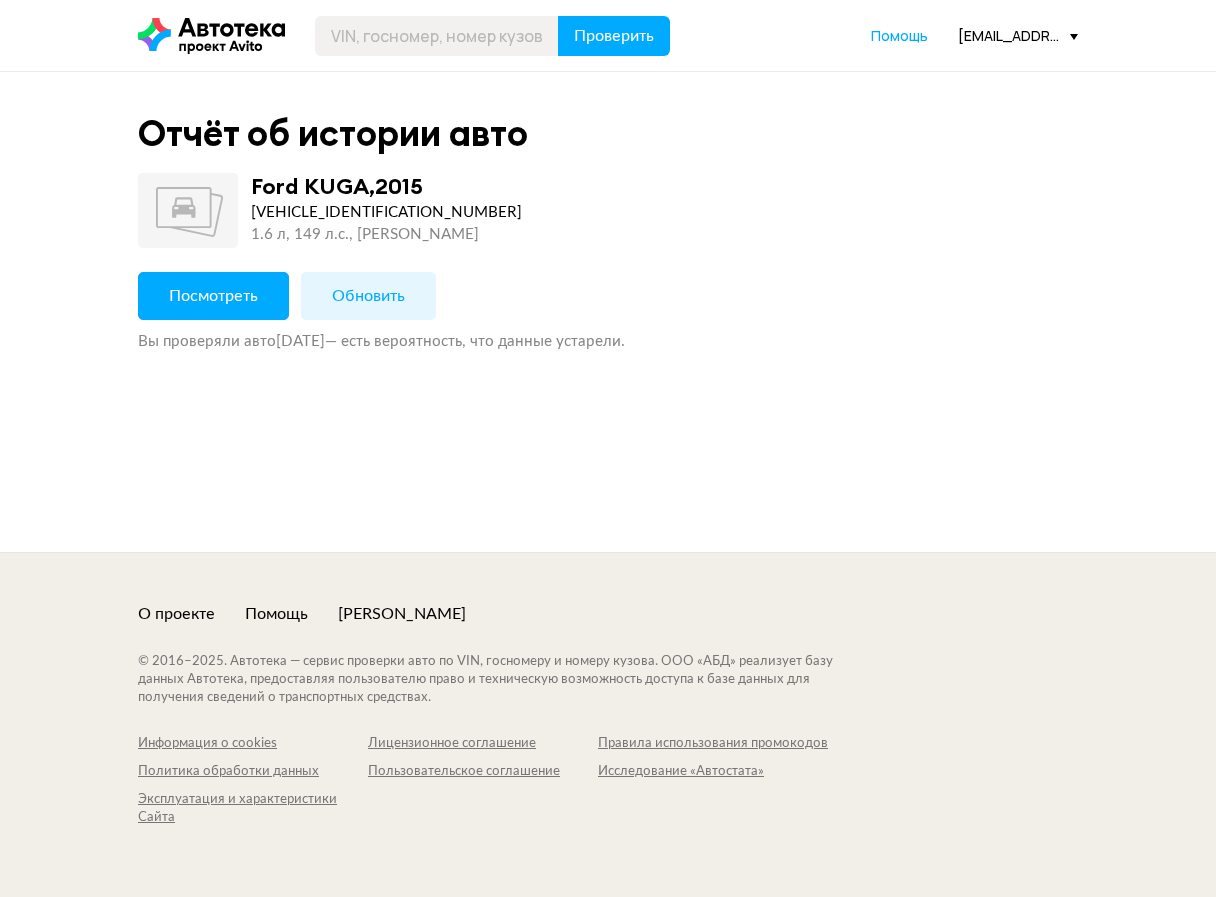 click on "Обновить" at bounding box center [368, 296] 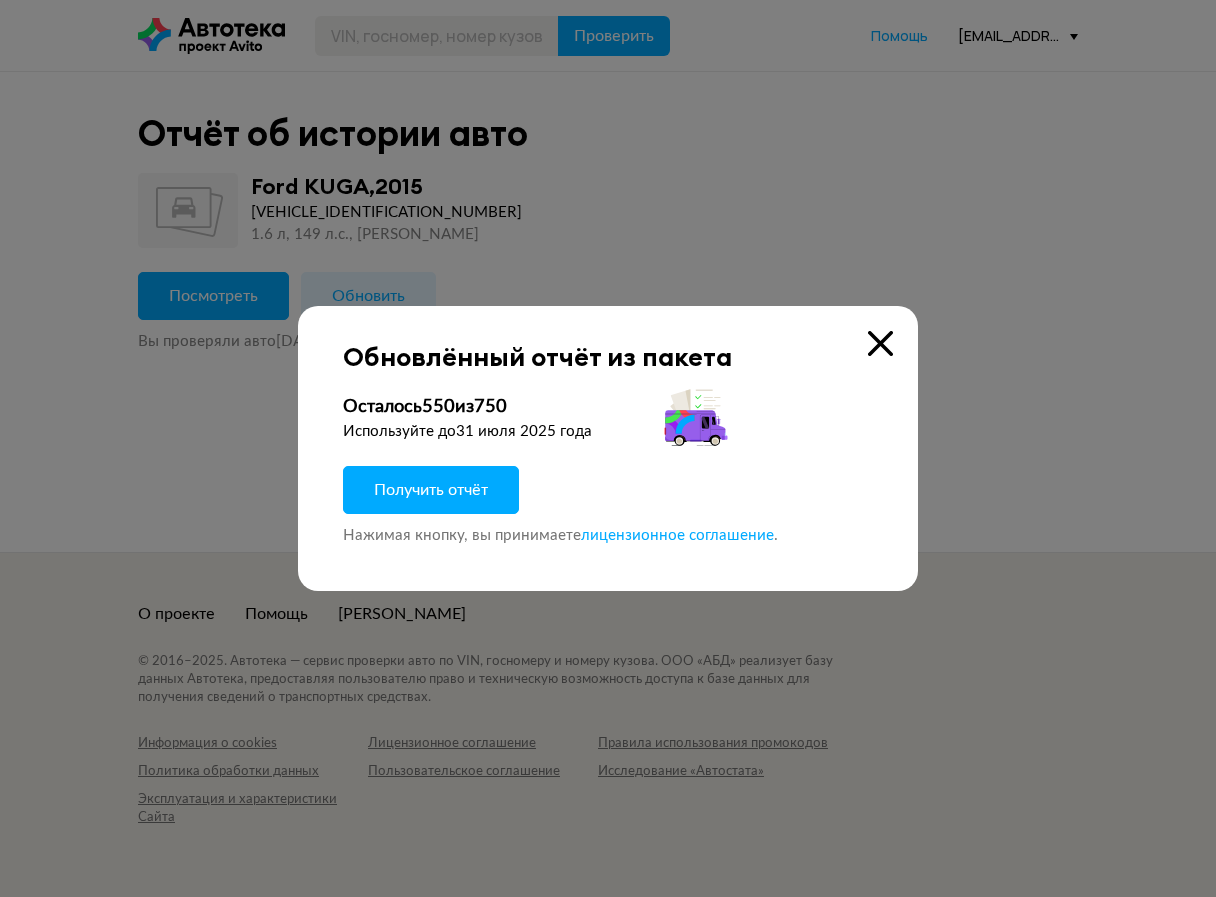 click on "Получить отчёт" at bounding box center (431, 490) 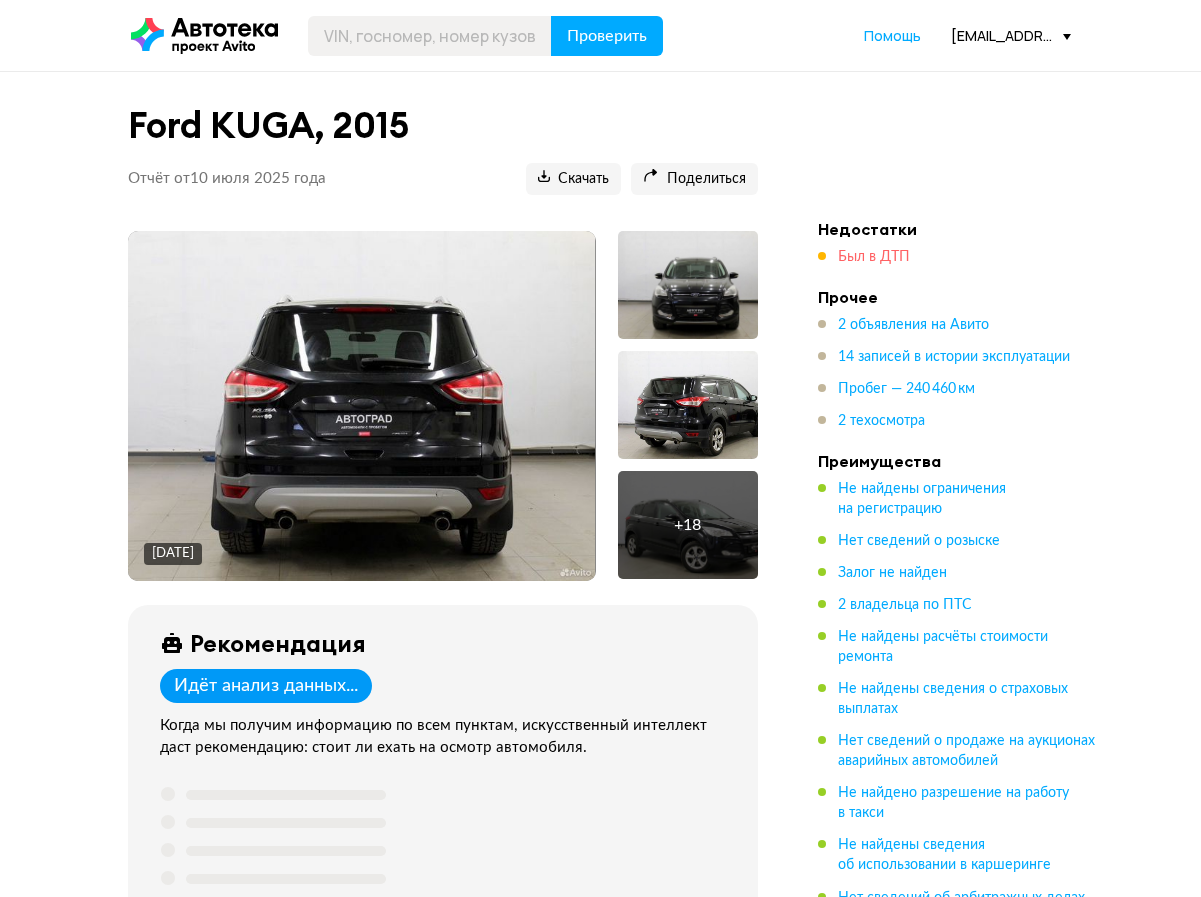 click on "Был в ДТП" at bounding box center [874, 257] 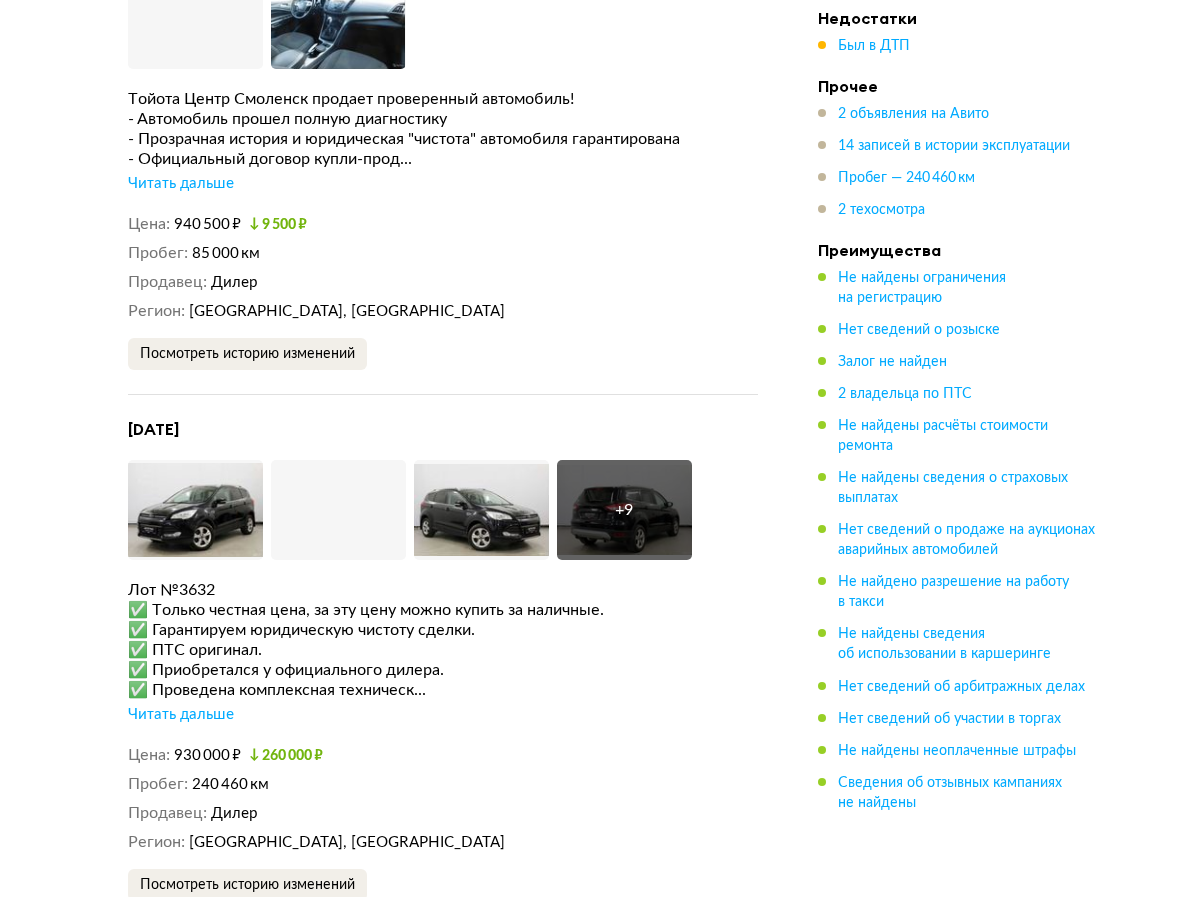 scroll, scrollTop: 4242, scrollLeft: 0, axis: vertical 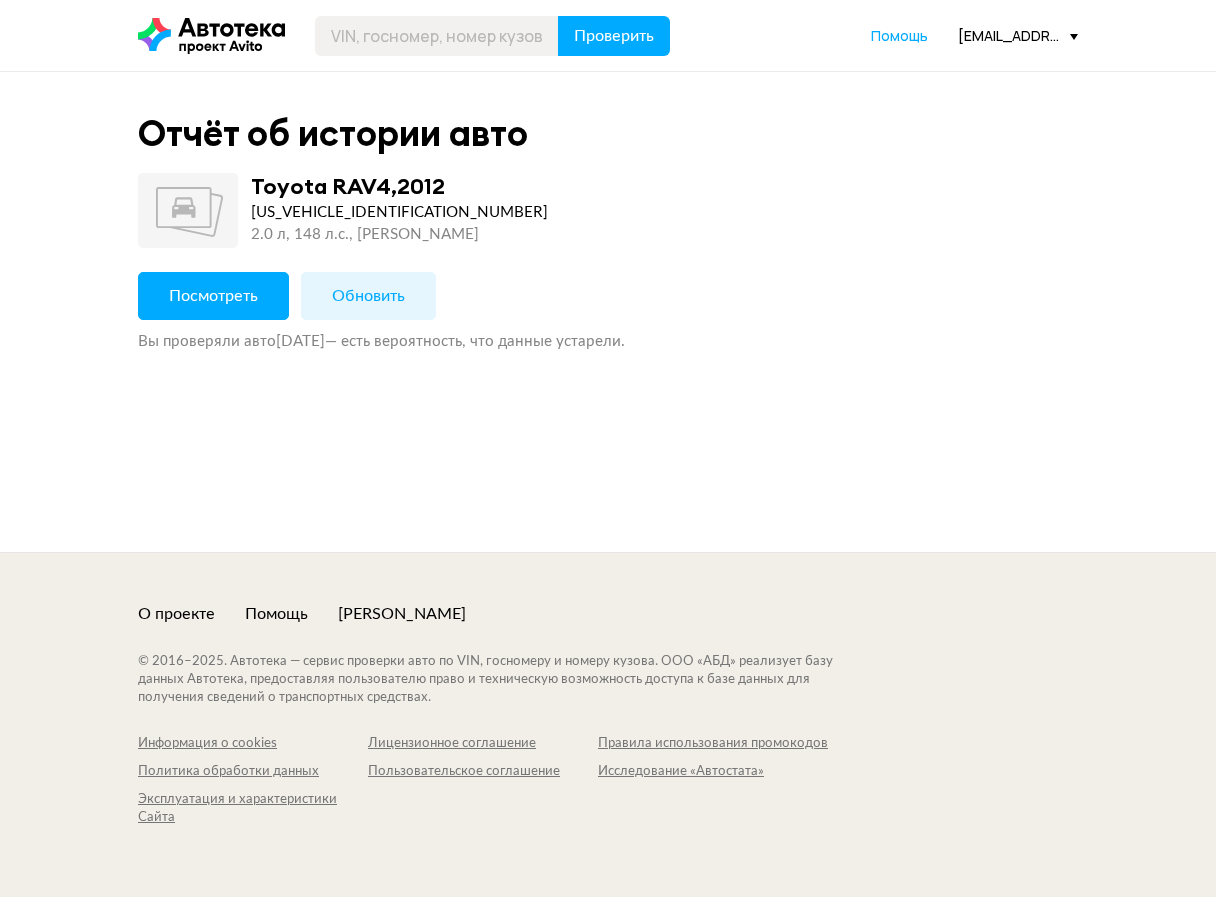 click on "Посмотреть" at bounding box center [213, 296] 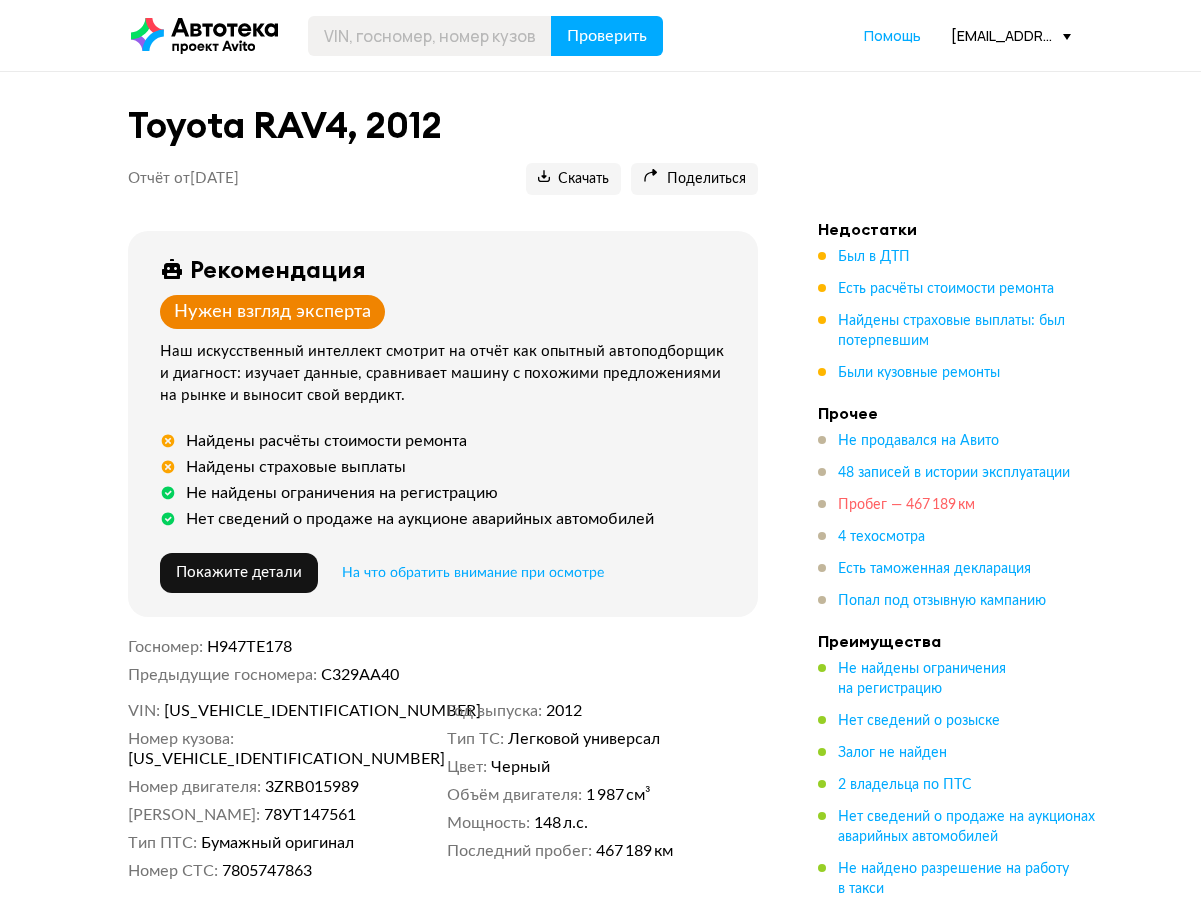 click on "Пробег —  467 189 км" at bounding box center [906, 505] 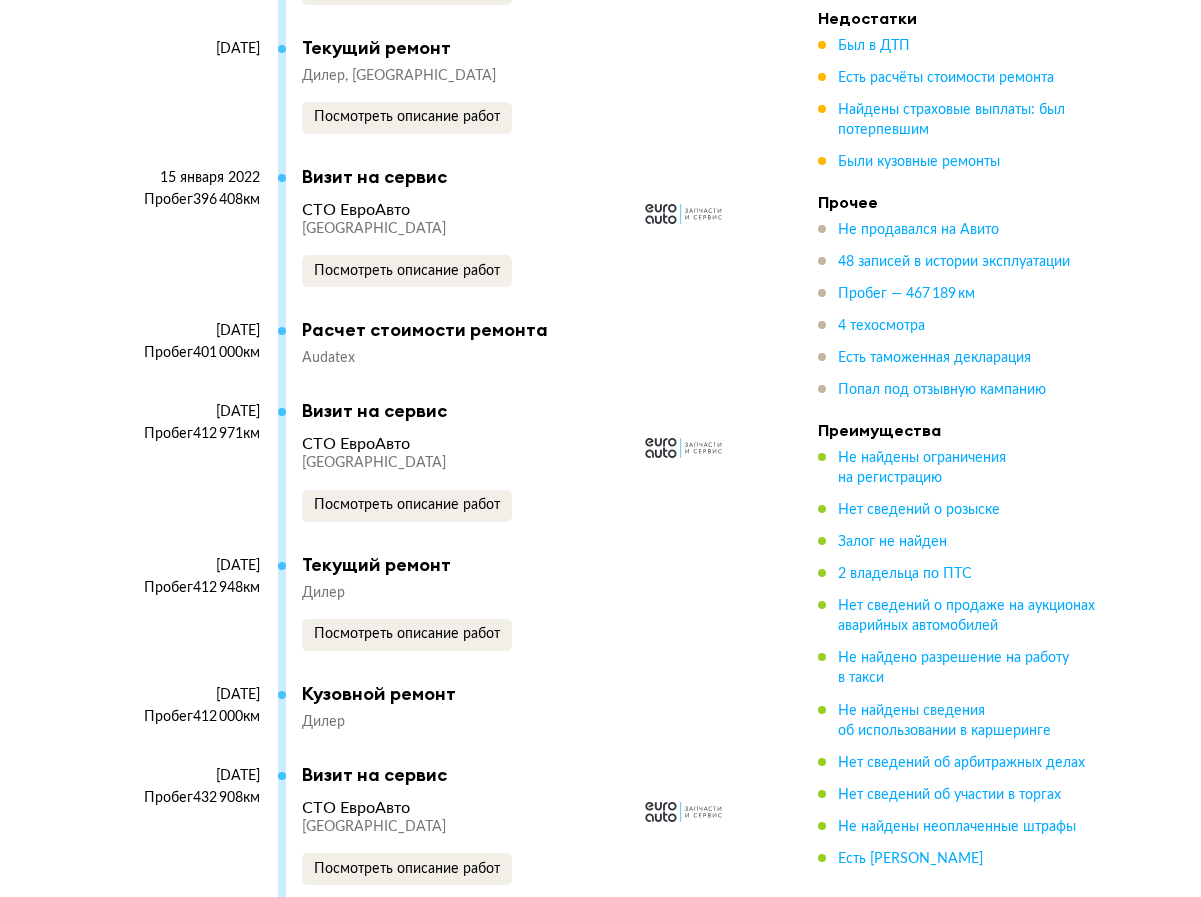 scroll, scrollTop: 9408, scrollLeft: 0, axis: vertical 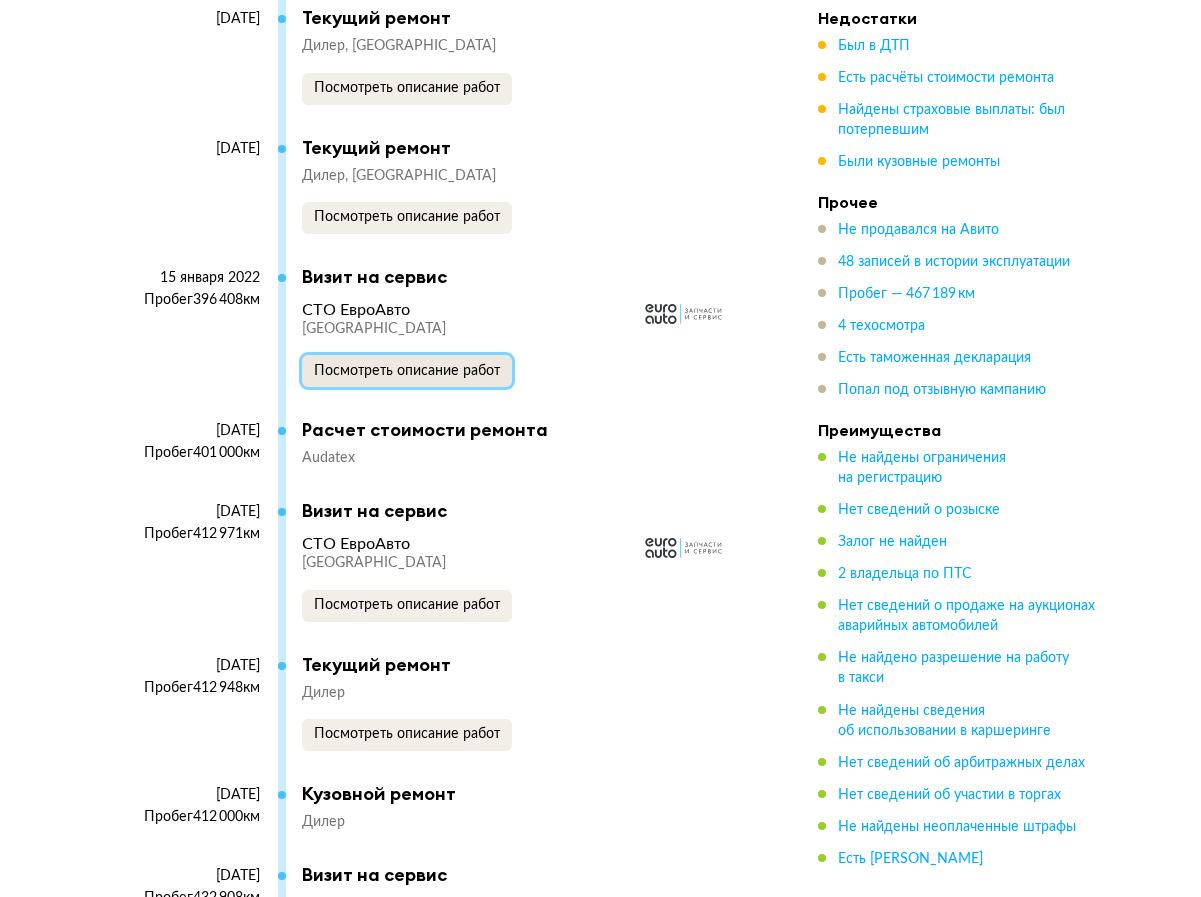 click on "Посмотреть описание работ" at bounding box center (407, 371) 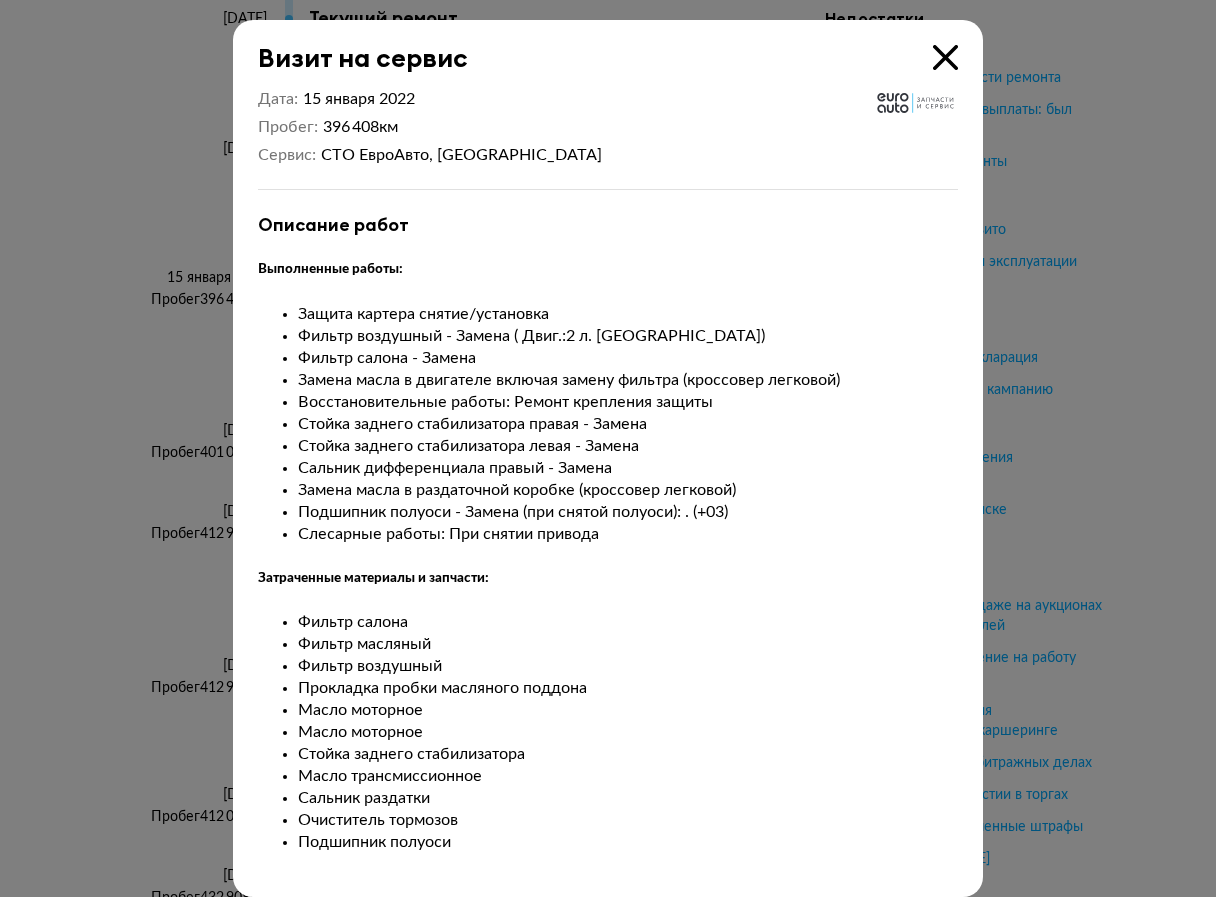 click at bounding box center [945, 57] 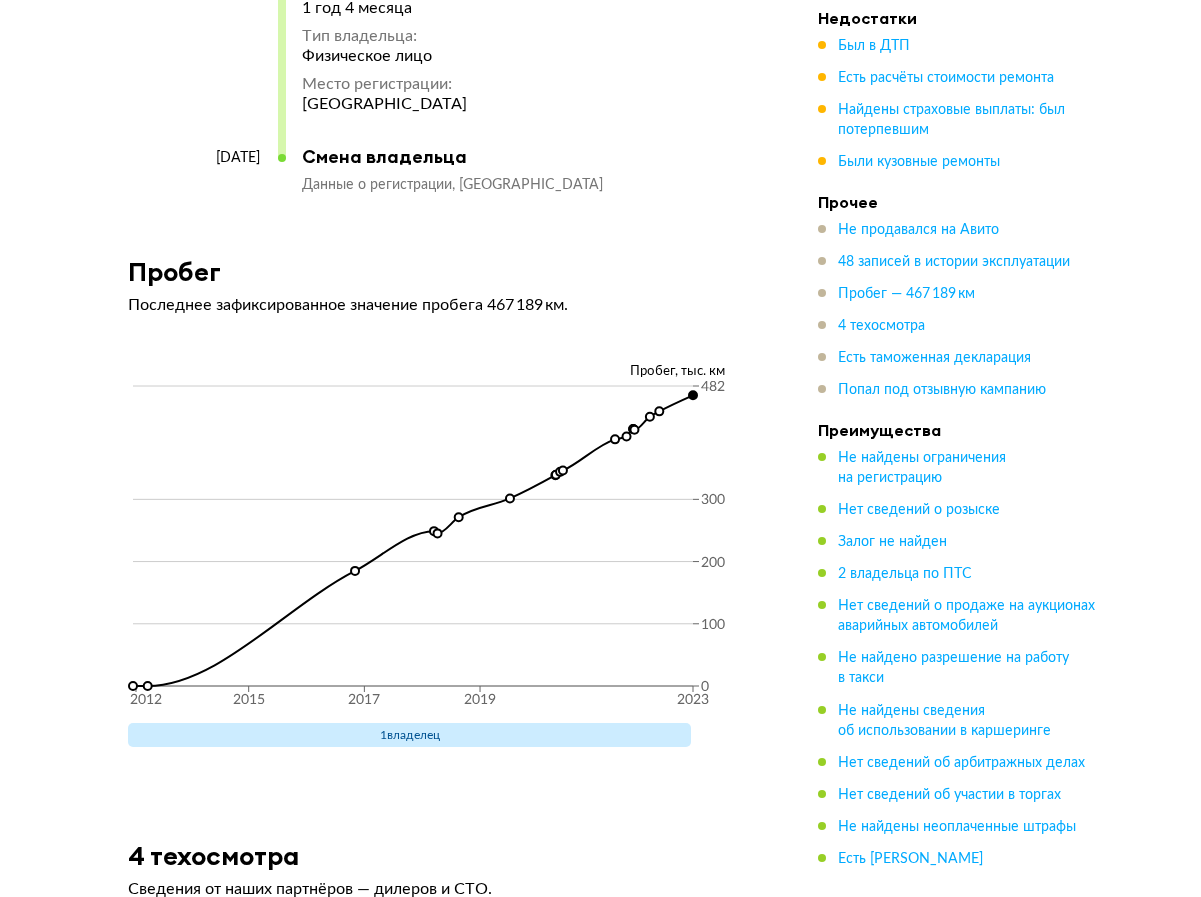 scroll, scrollTop: 10708, scrollLeft: 0, axis: vertical 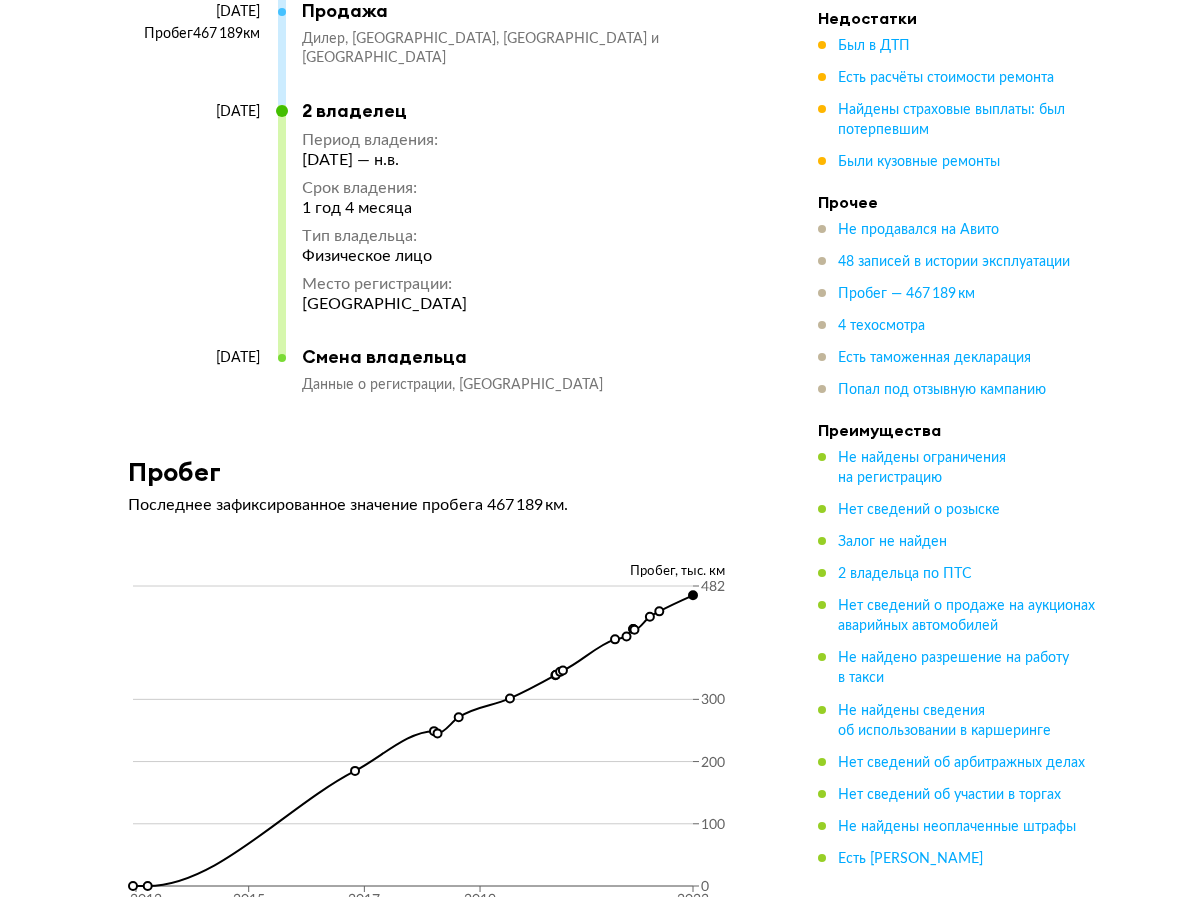 drag, startPoint x: 222, startPoint y: 405, endPoint x: 249, endPoint y: 403, distance: 27.073973 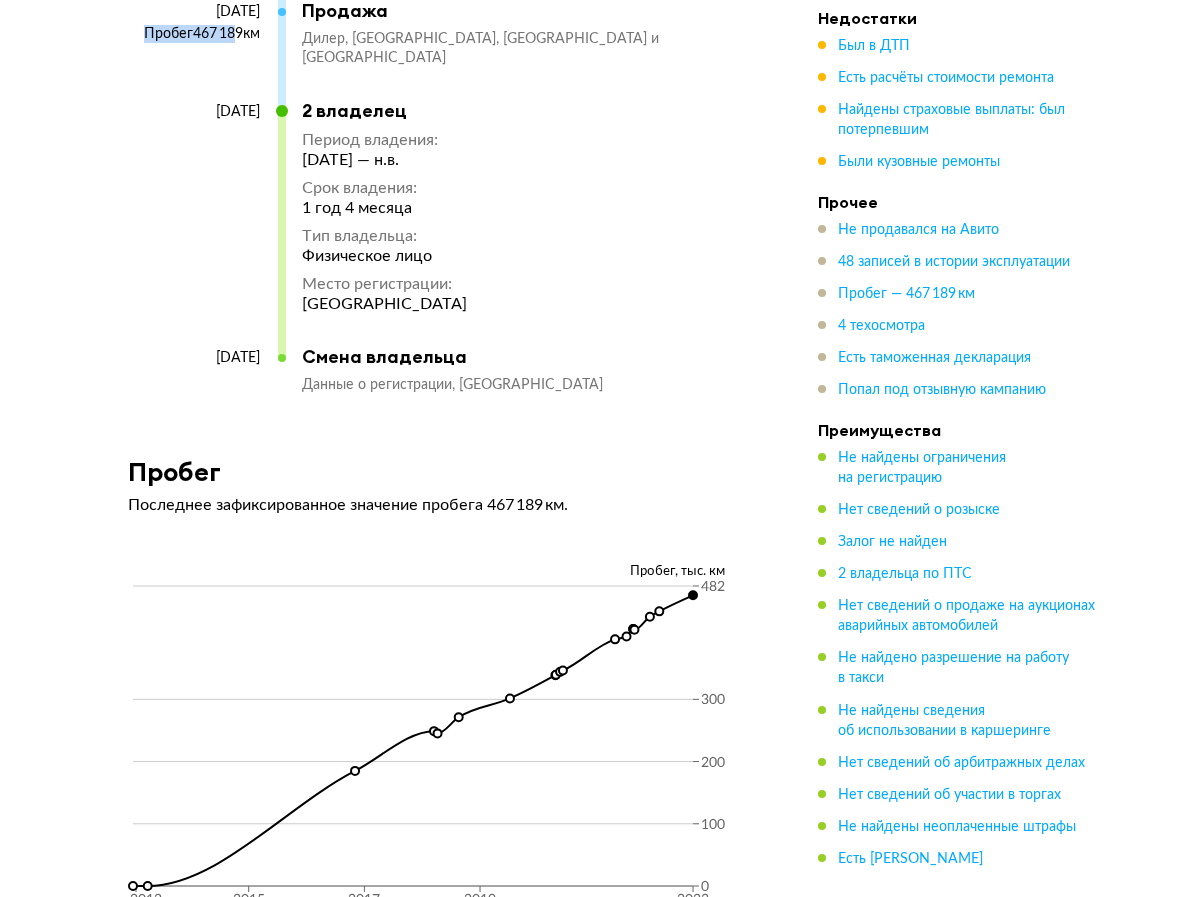 drag, startPoint x: 221, startPoint y: 83, endPoint x: 219, endPoint y: 108, distance: 25.079872 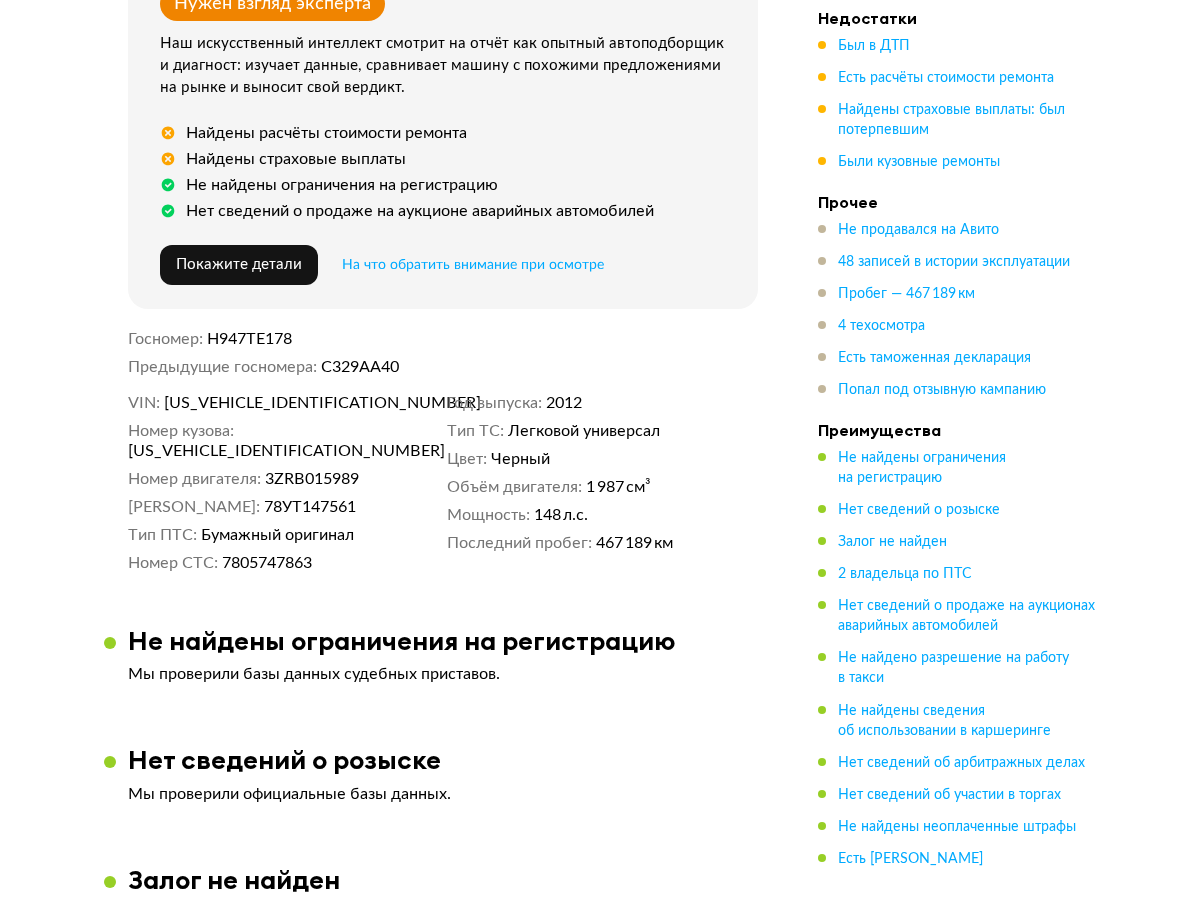 scroll, scrollTop: 0, scrollLeft: 0, axis: both 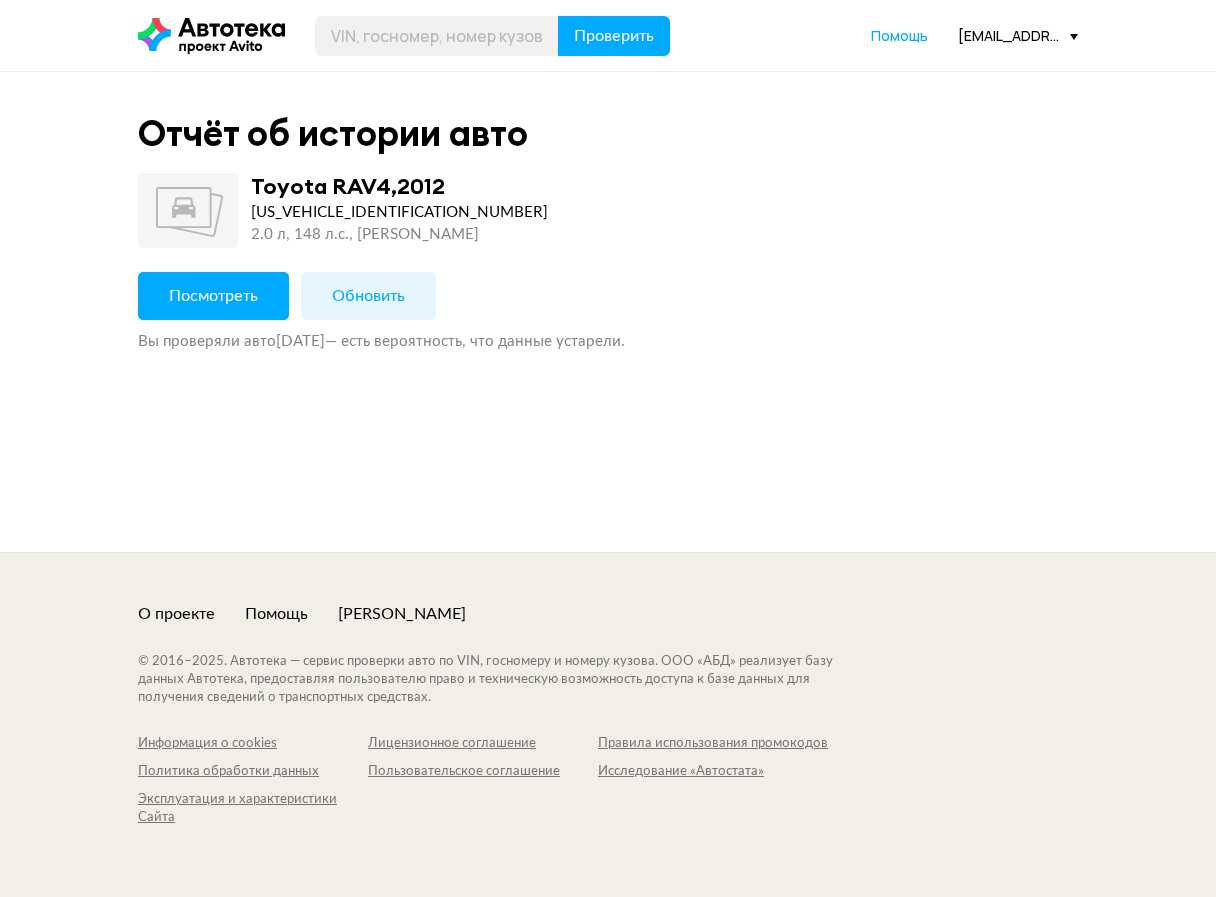 click on "[US_VEHICLE_IDENTIFICATION_NUMBER]" at bounding box center [399, 213] 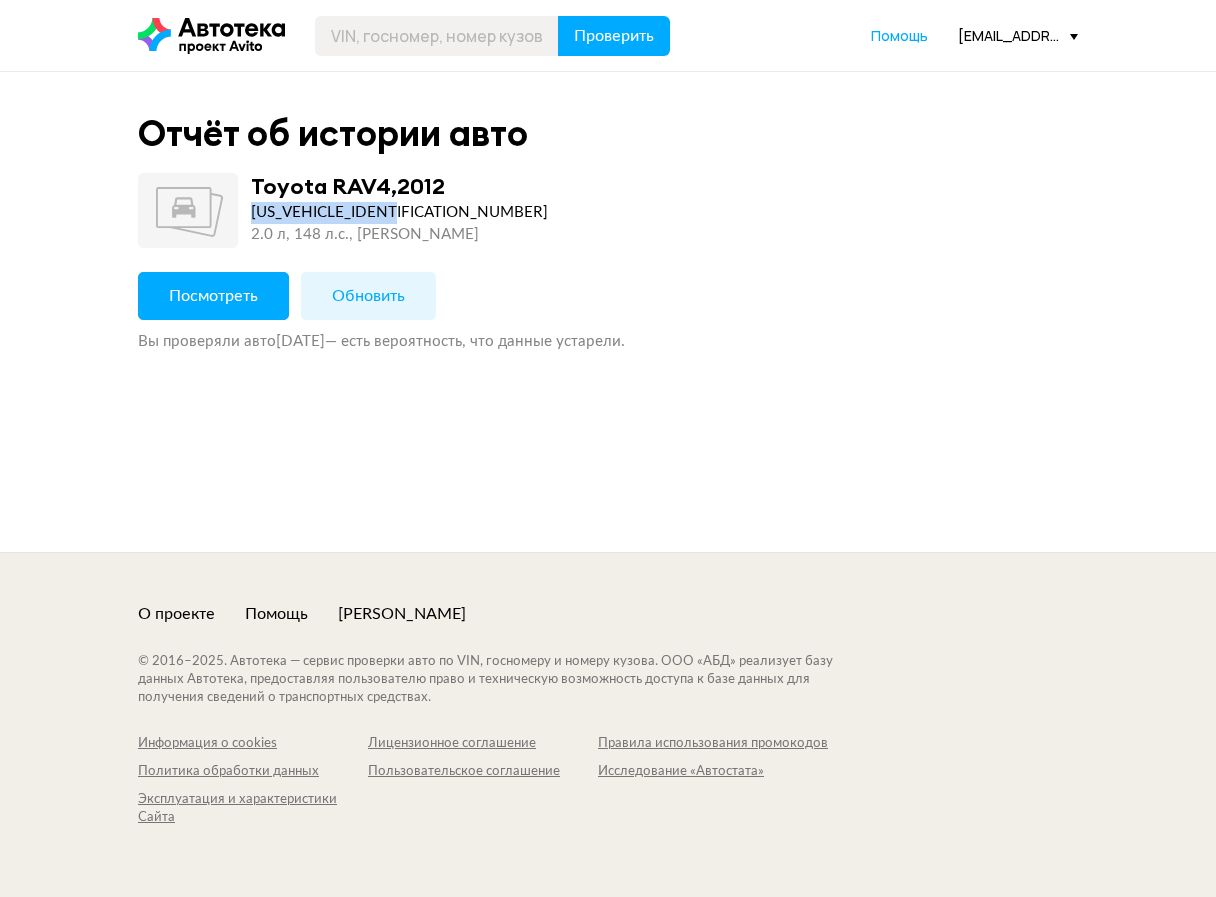 click on "[US_VEHICLE_IDENTIFICATION_NUMBER]" at bounding box center (399, 213) 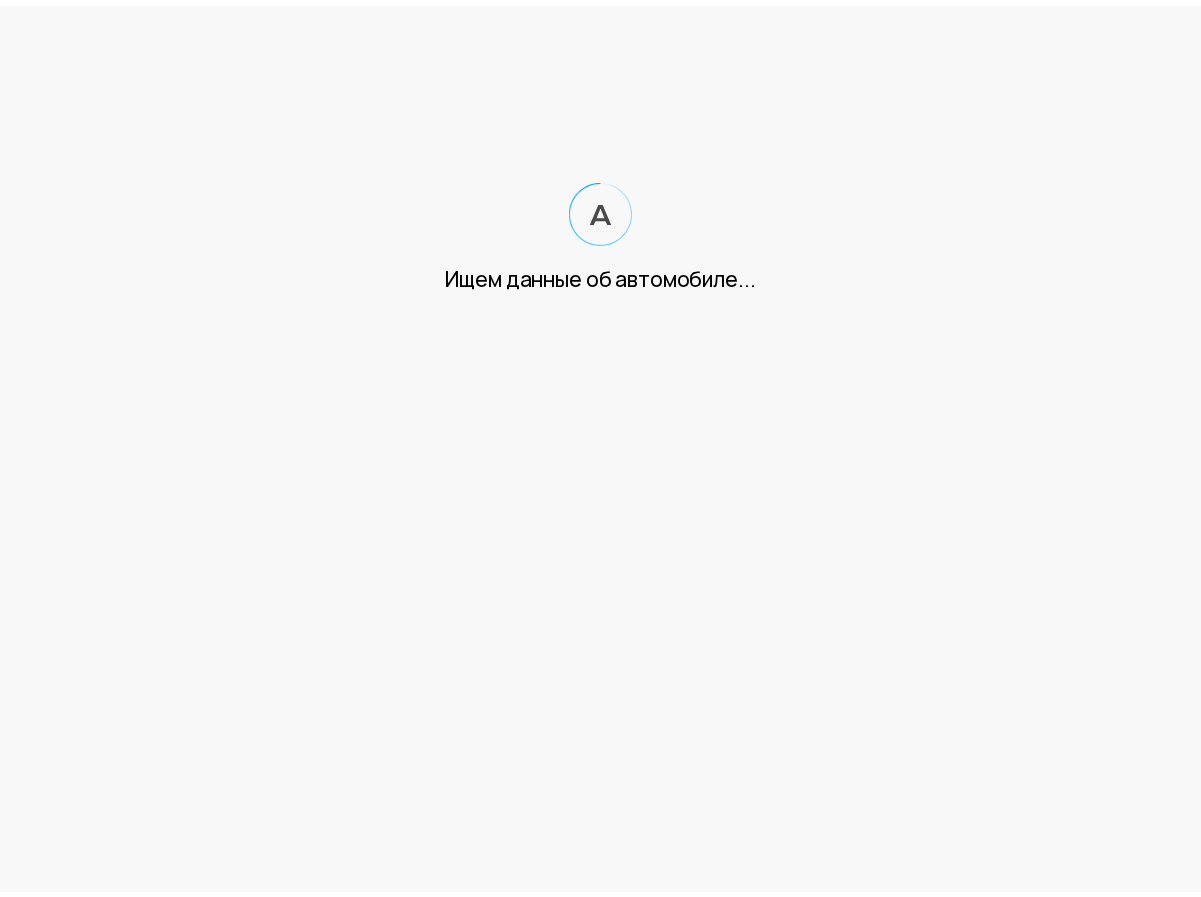 scroll, scrollTop: 0, scrollLeft: 0, axis: both 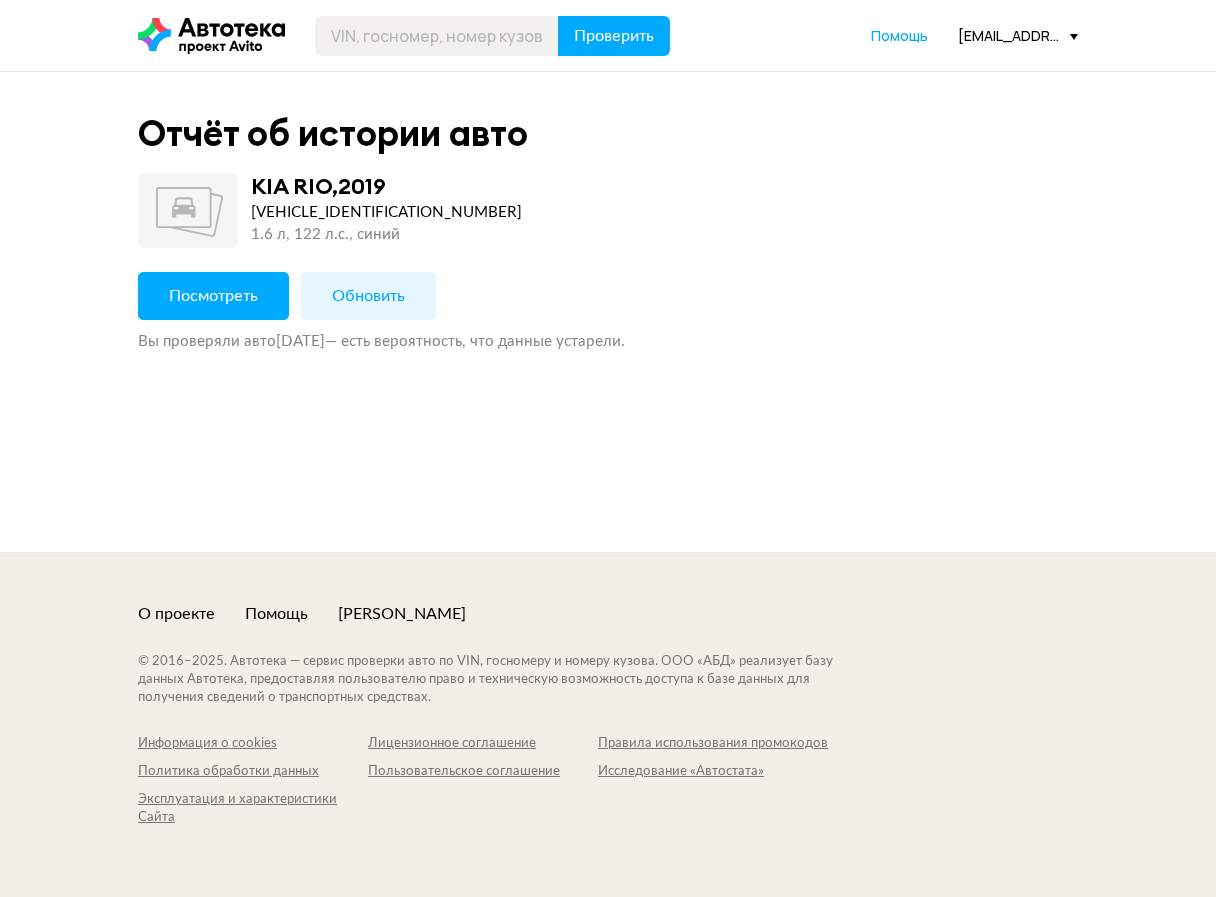 click on "Посмотреть" at bounding box center (213, 296) 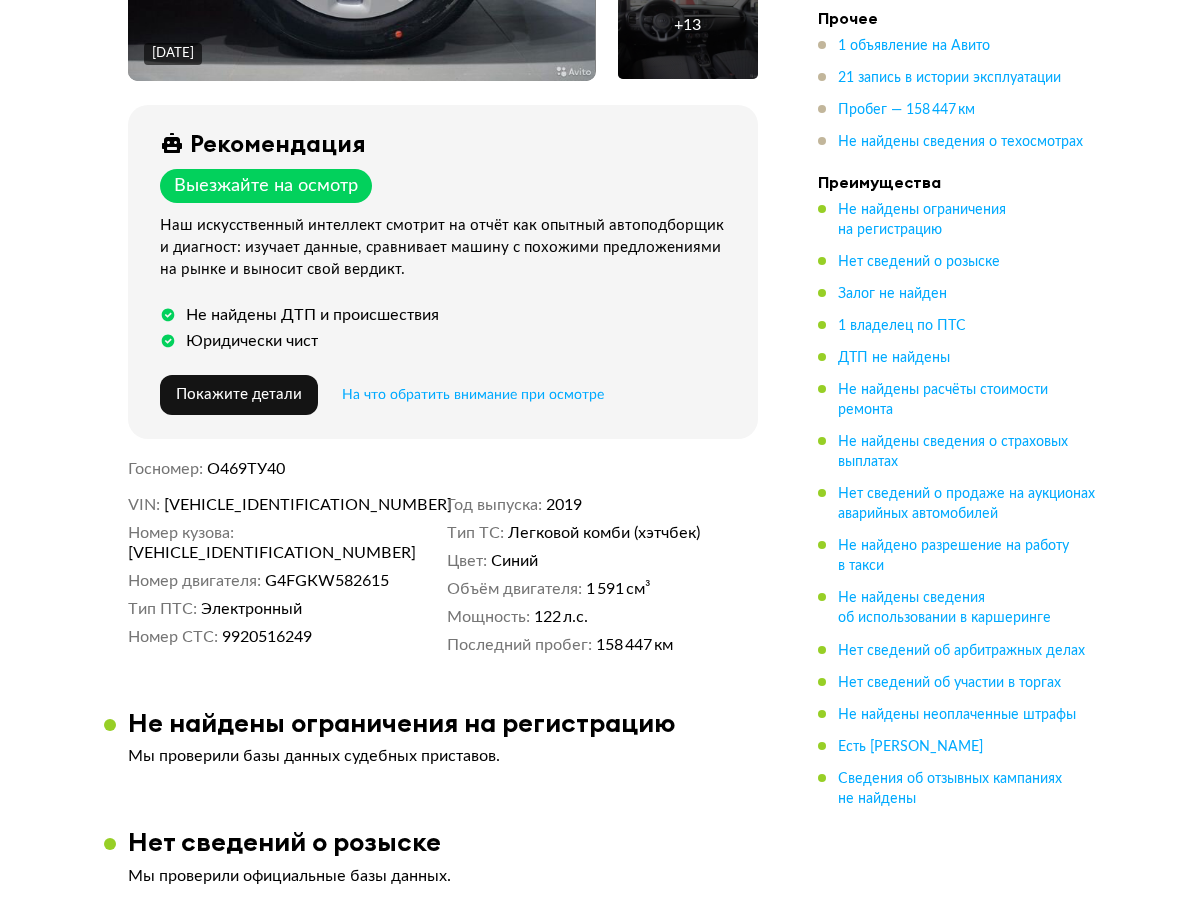 scroll, scrollTop: 700, scrollLeft: 0, axis: vertical 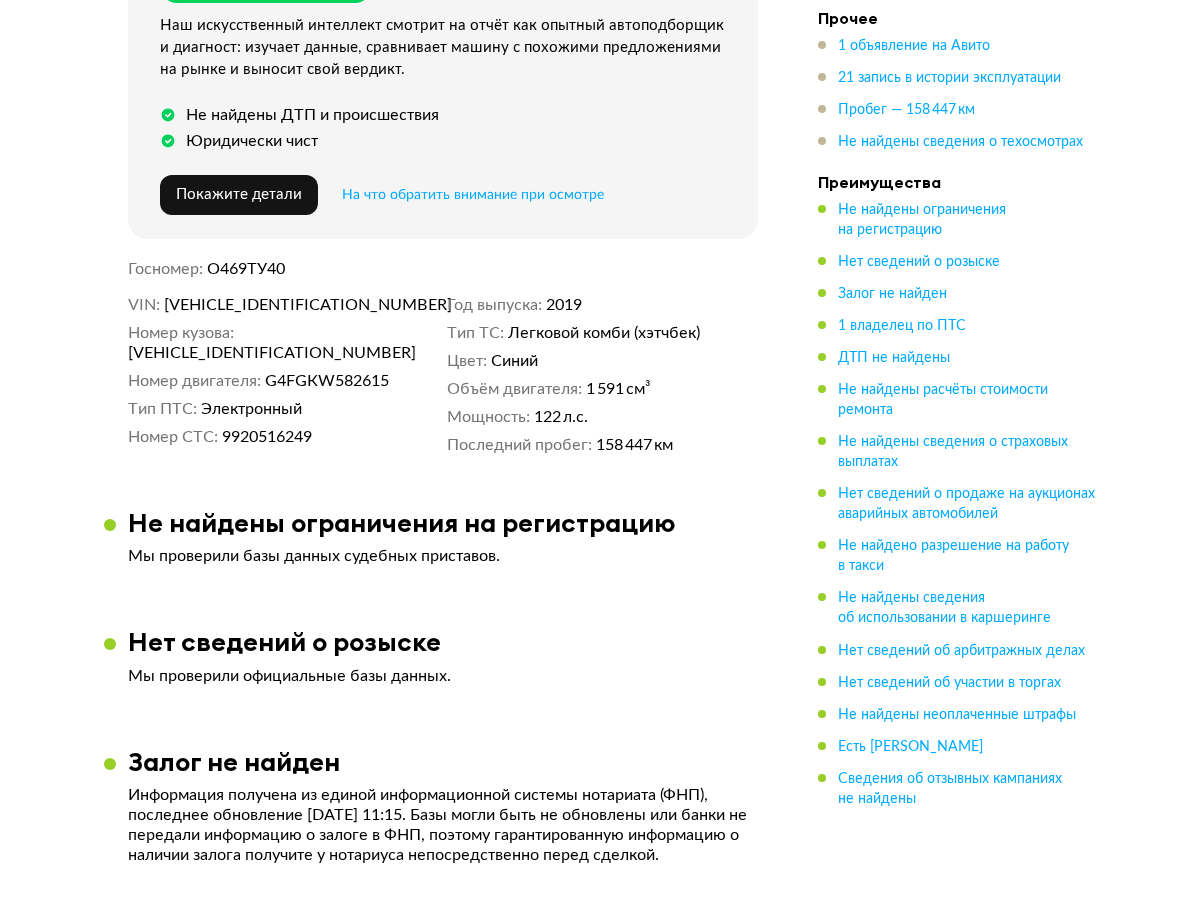 click on "[VEHICLE_IDENTIFICATION_NUMBER]" at bounding box center [279, 305] 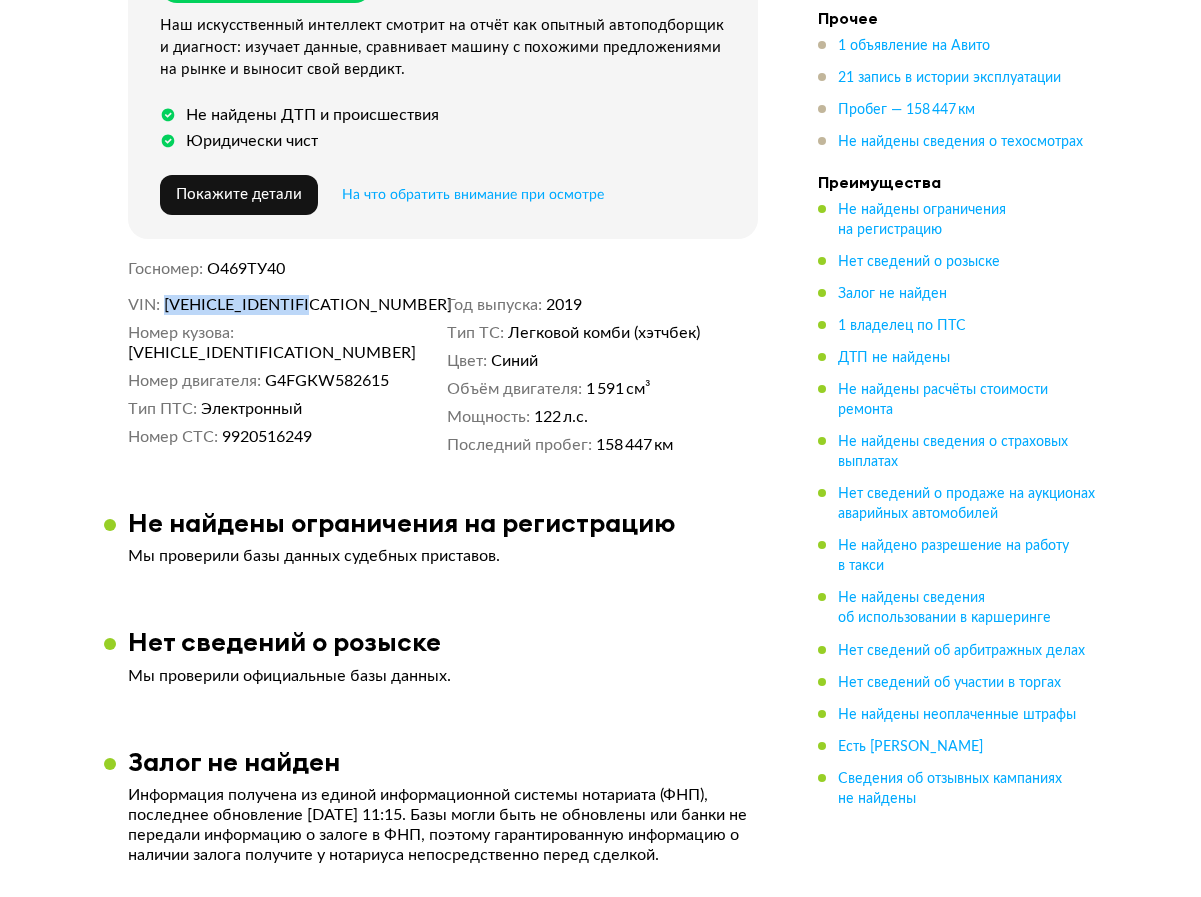 click on "[VEHICLE_IDENTIFICATION_NUMBER]" at bounding box center [279, 305] 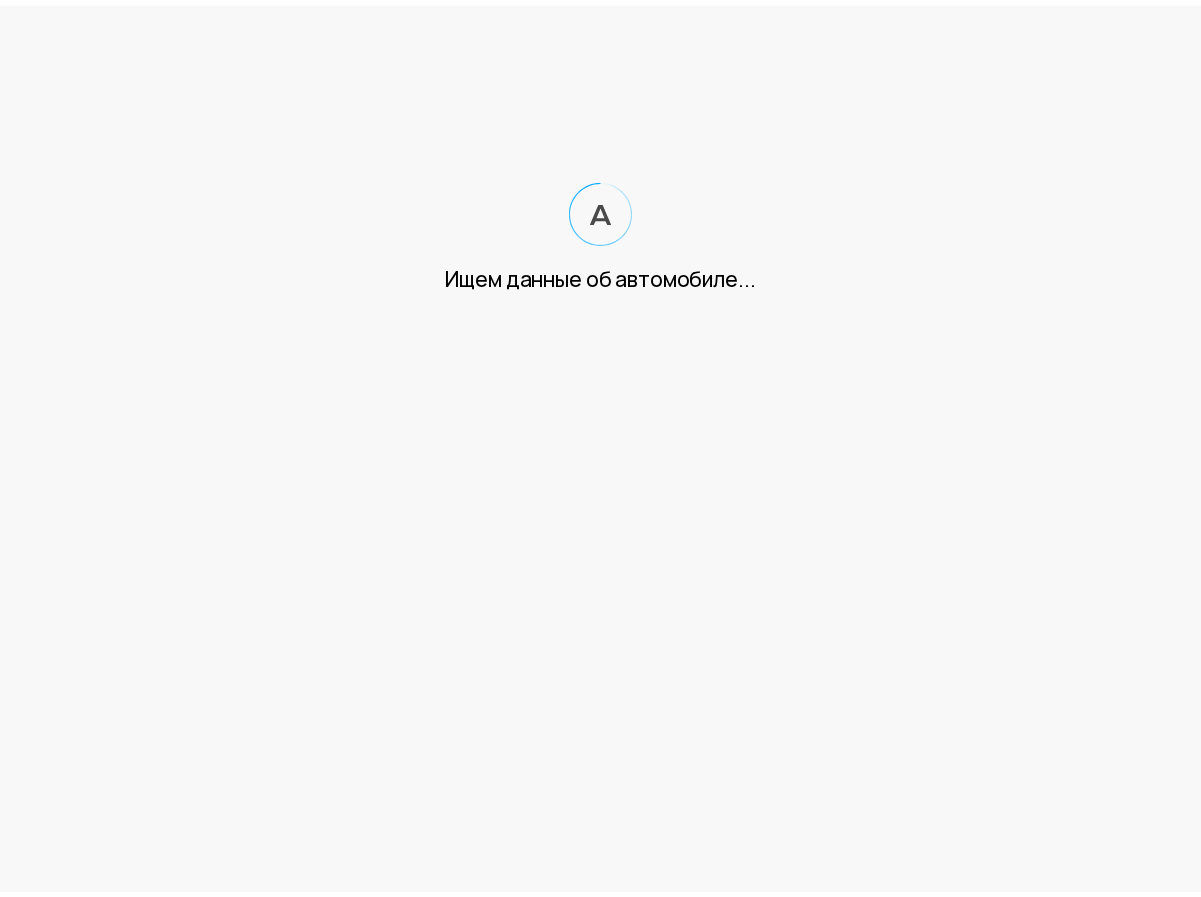 scroll, scrollTop: 0, scrollLeft: 0, axis: both 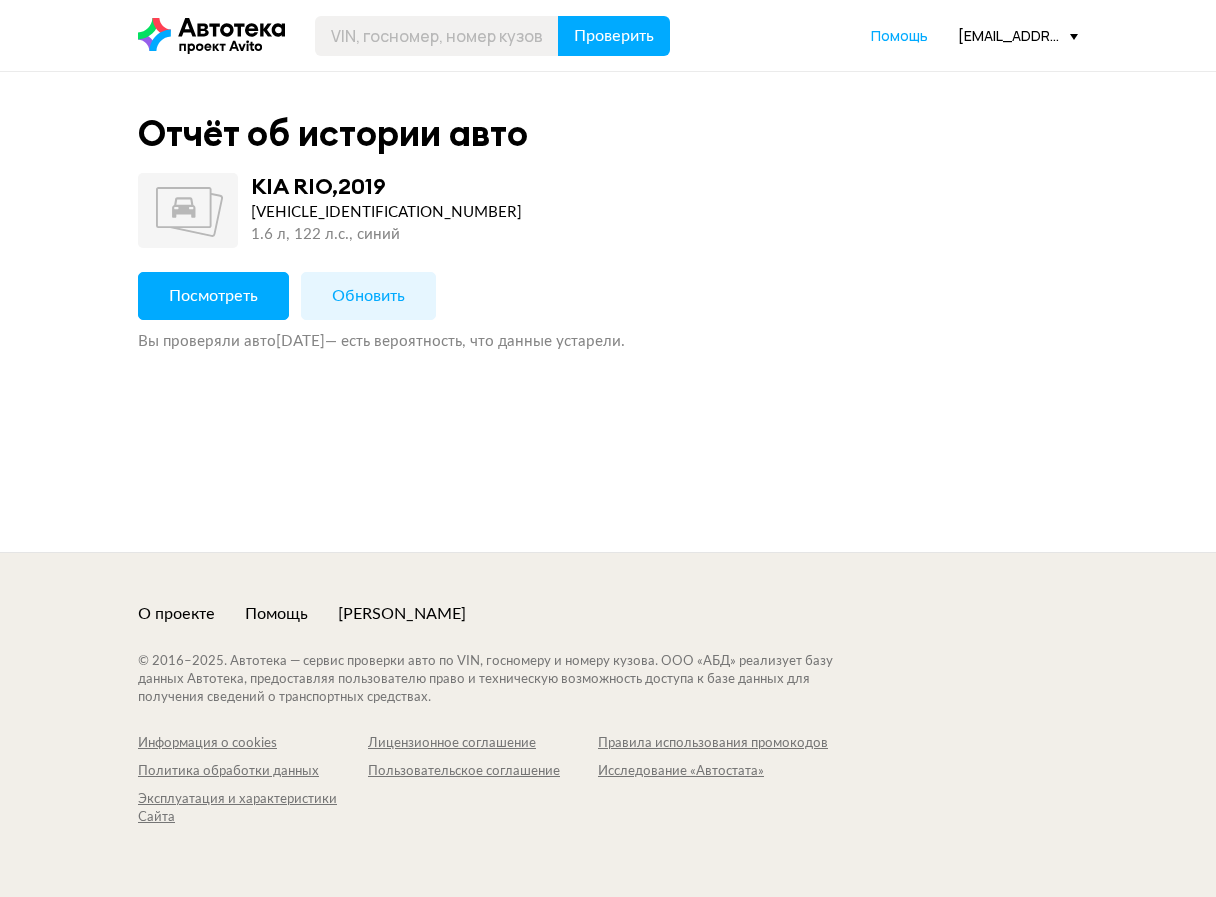 click on "Обновить" at bounding box center (368, 296) 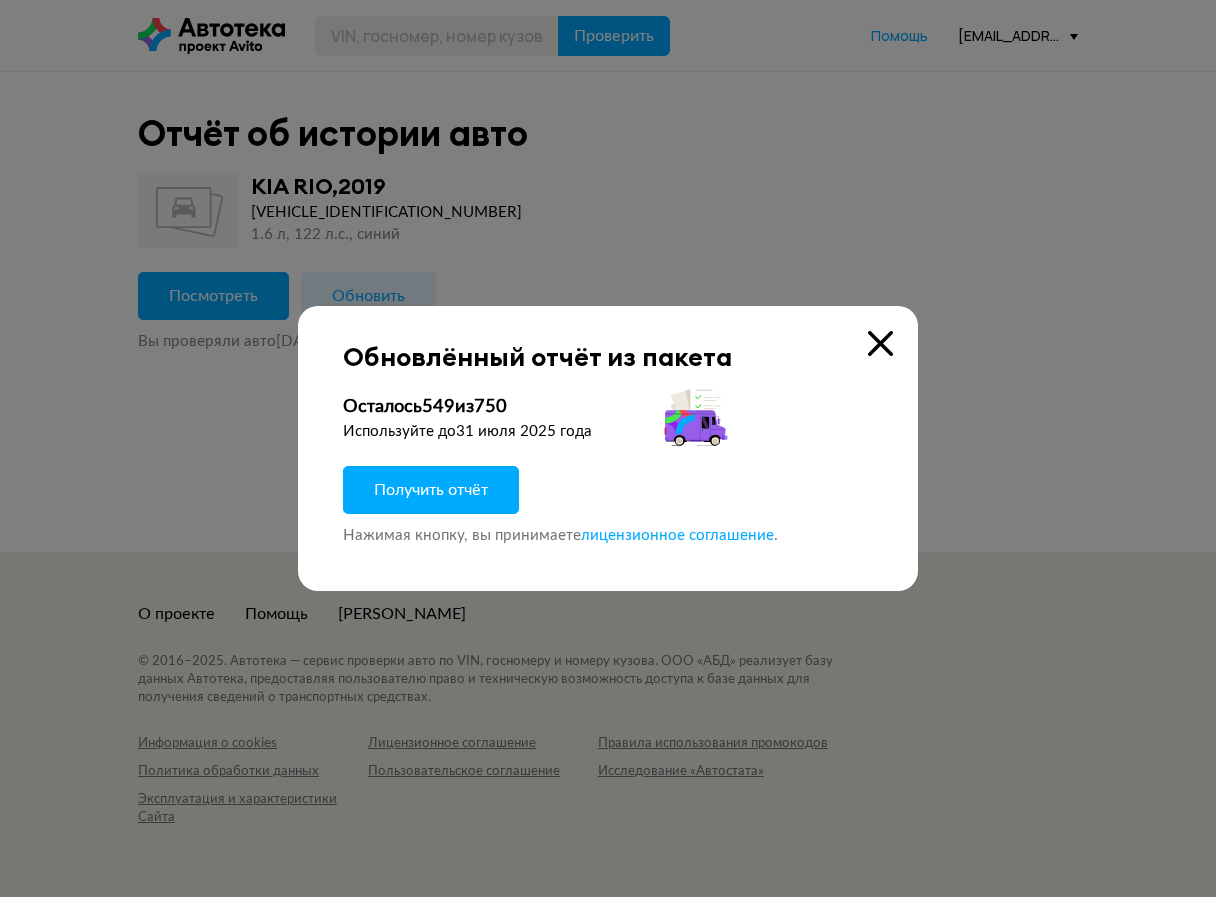 click on "Получить отчёт" at bounding box center [431, 490] 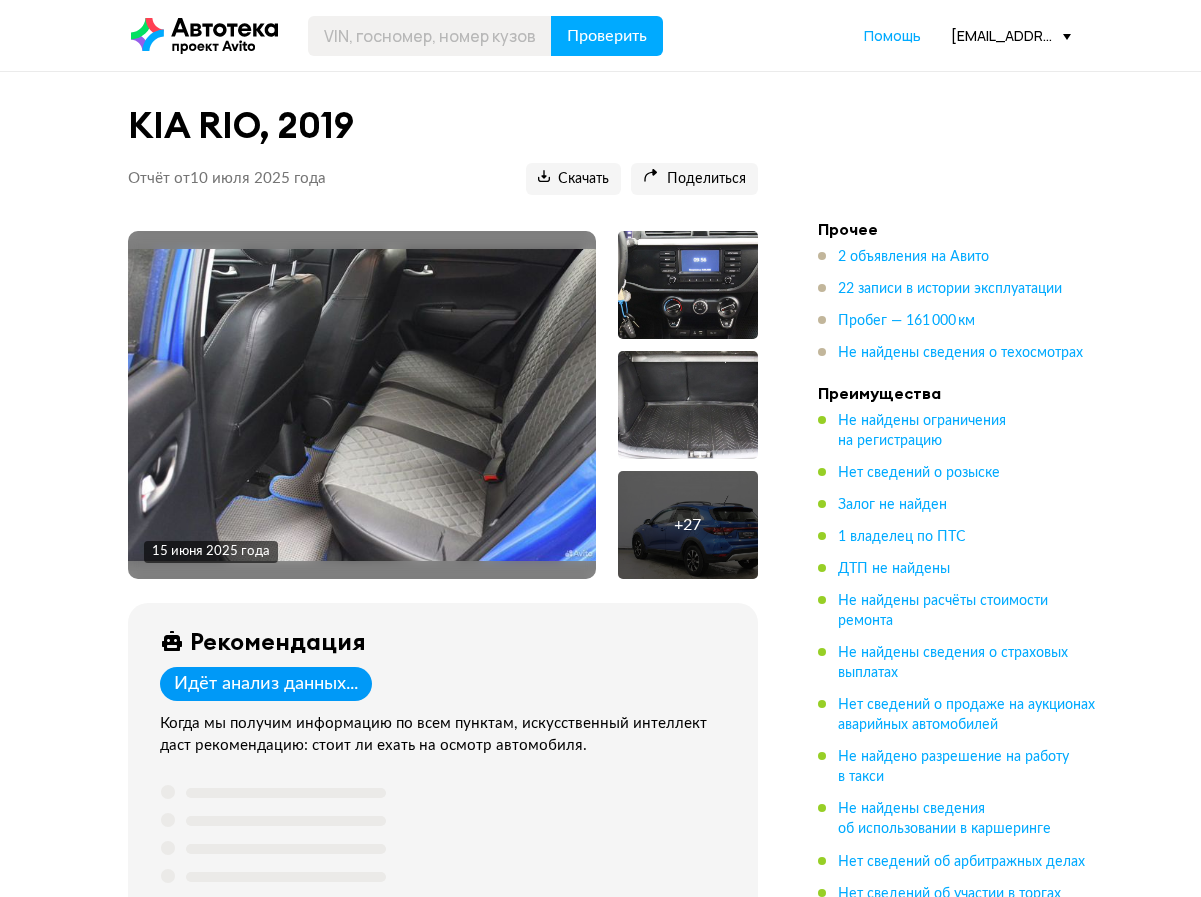 click at bounding box center [362, 405] 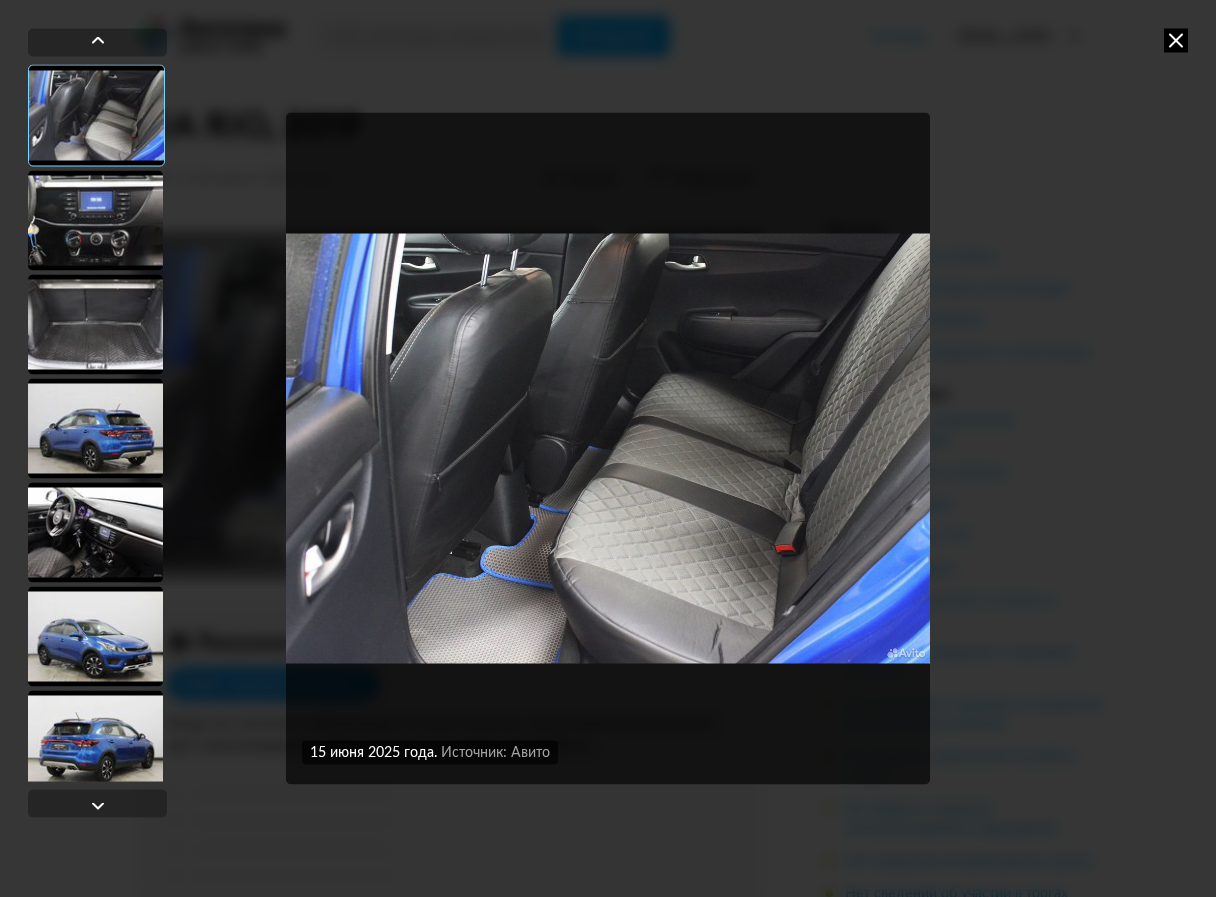 click at bounding box center (1176, 40) 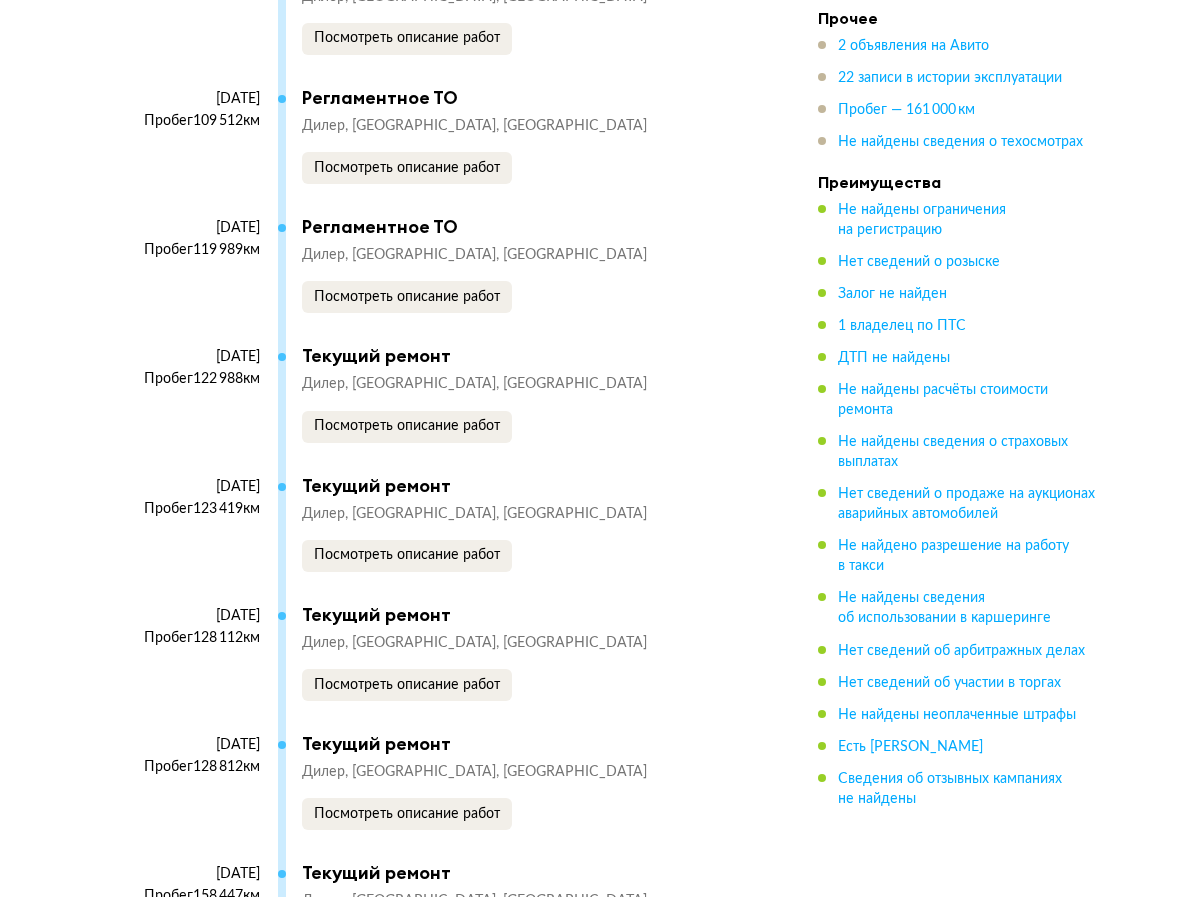 scroll, scrollTop: 6800, scrollLeft: 0, axis: vertical 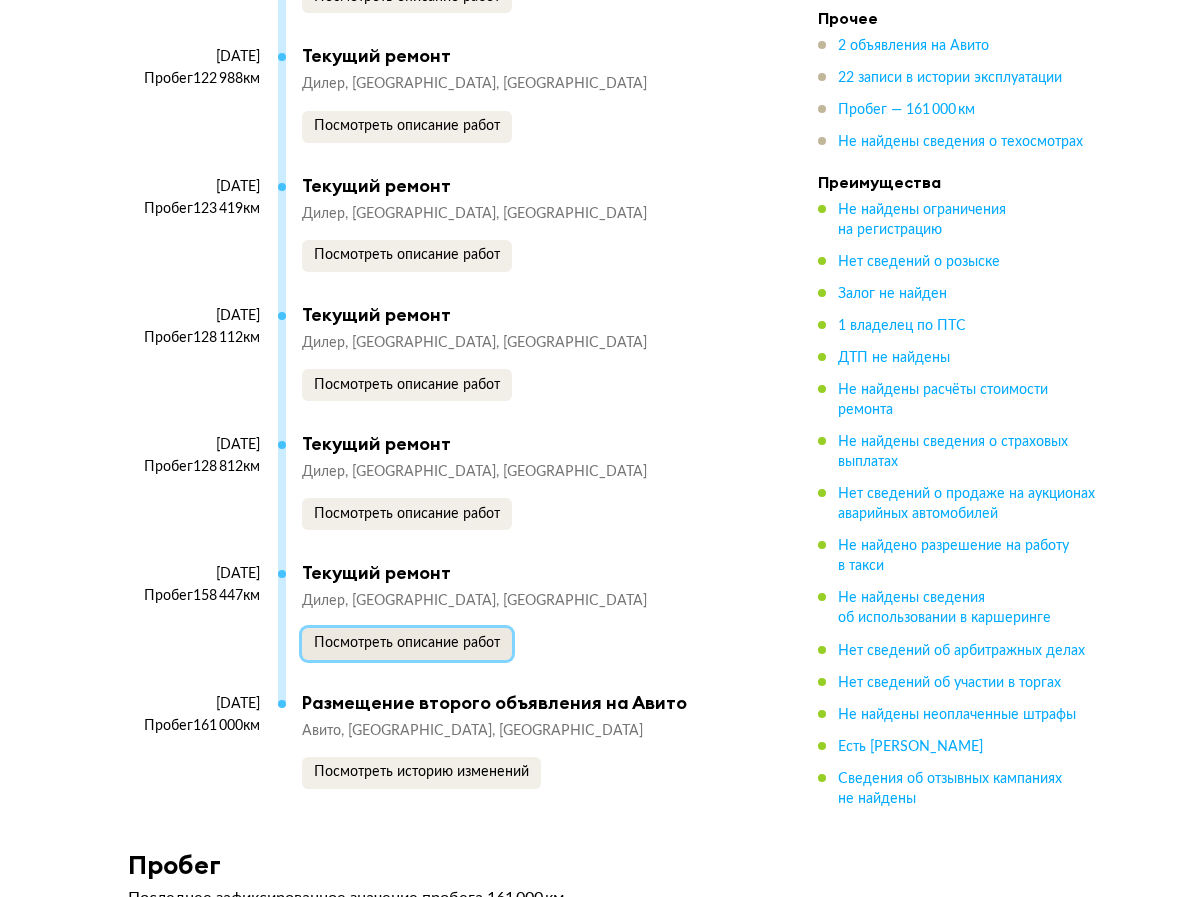 click on "Посмотреть описание работ" at bounding box center (407, 643) 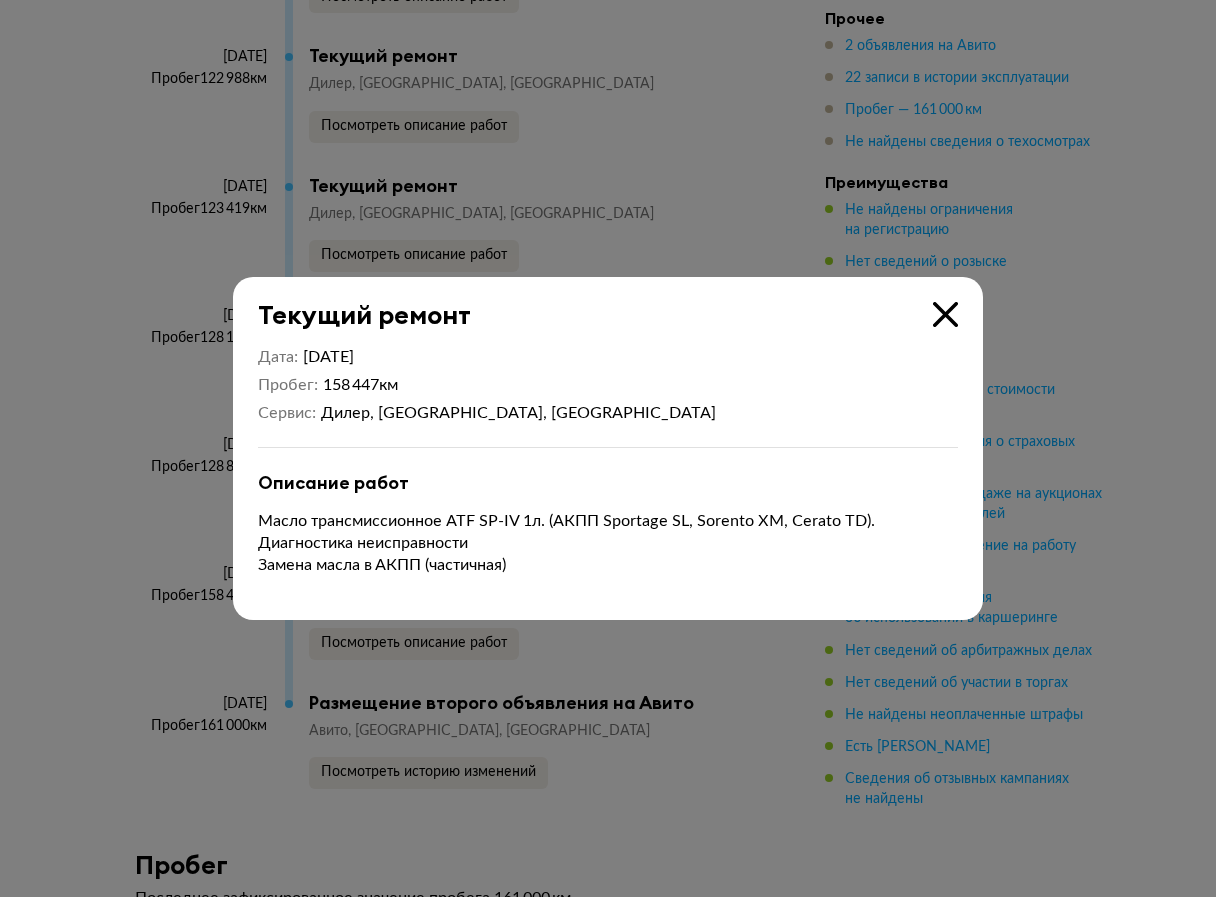 click at bounding box center (945, 314) 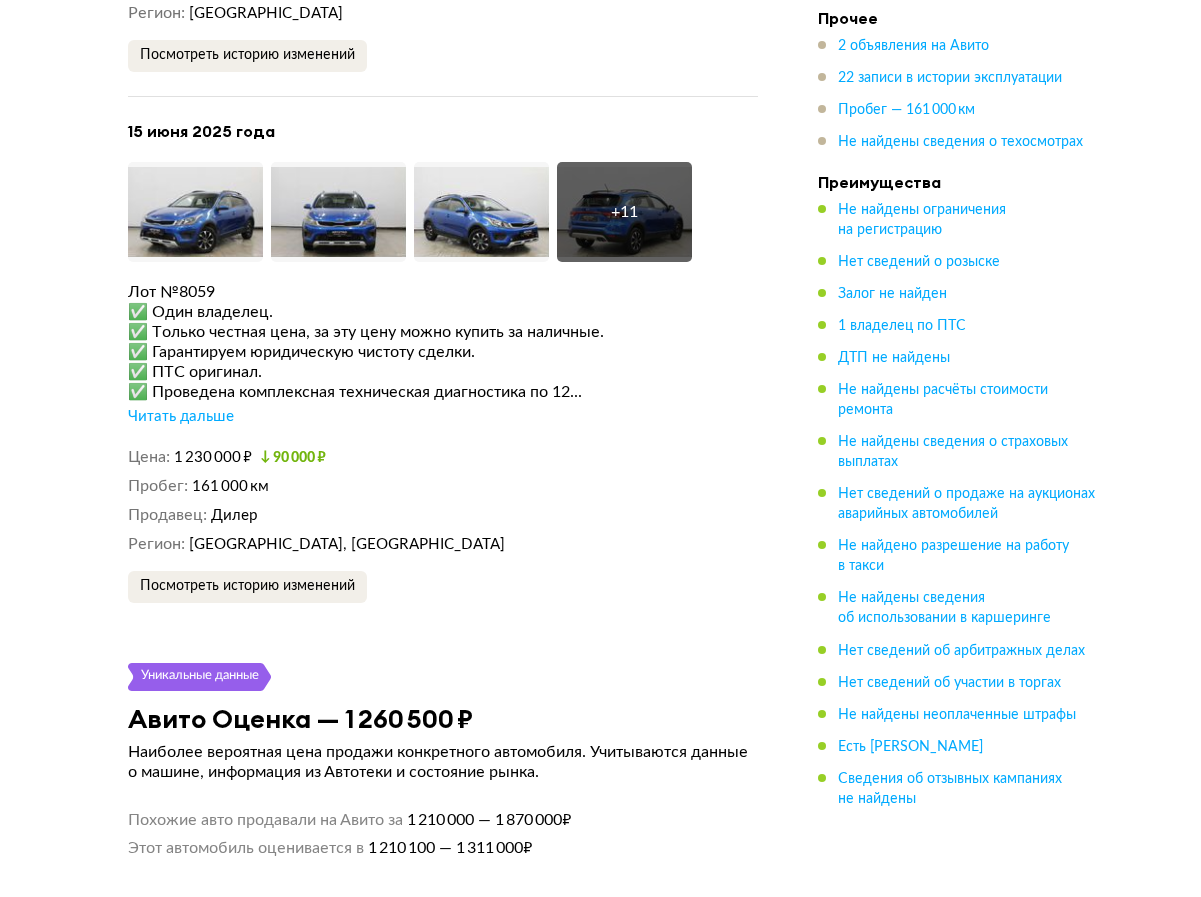 scroll, scrollTop: 3800, scrollLeft: 0, axis: vertical 